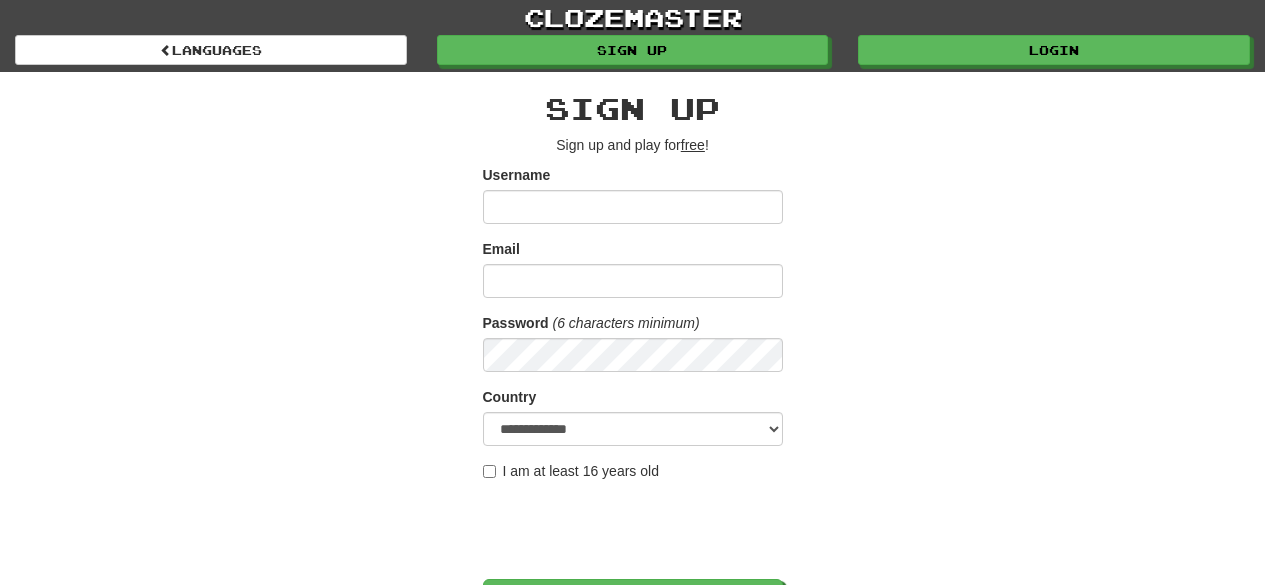 scroll, scrollTop: 0, scrollLeft: 0, axis: both 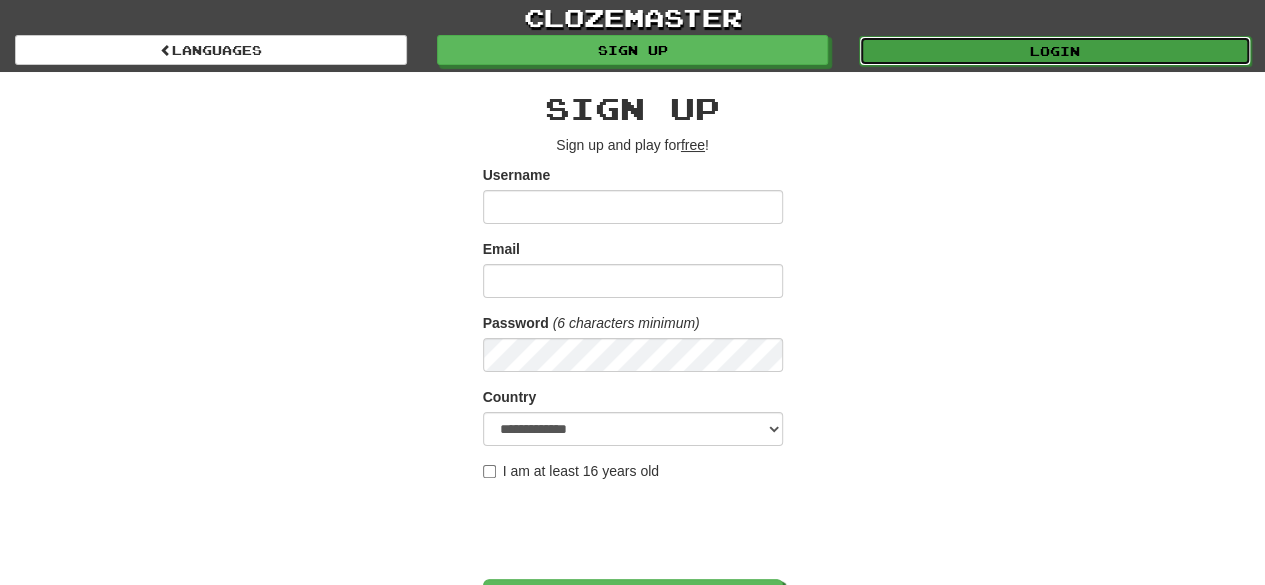 click on "Login" at bounding box center (1055, 51) 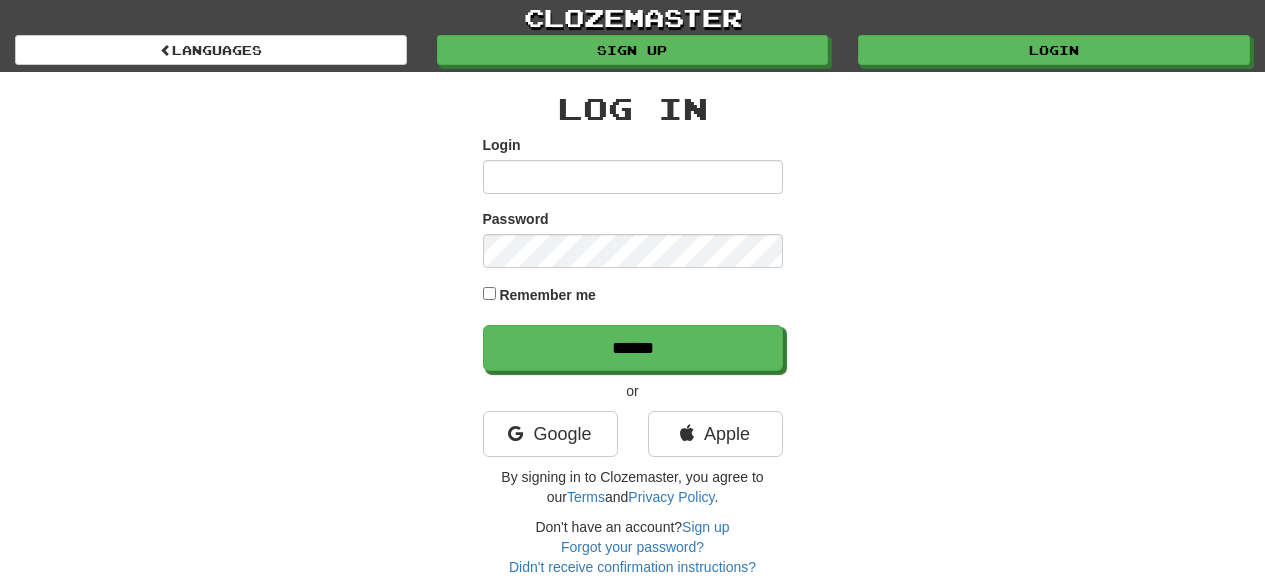 scroll, scrollTop: 0, scrollLeft: 0, axis: both 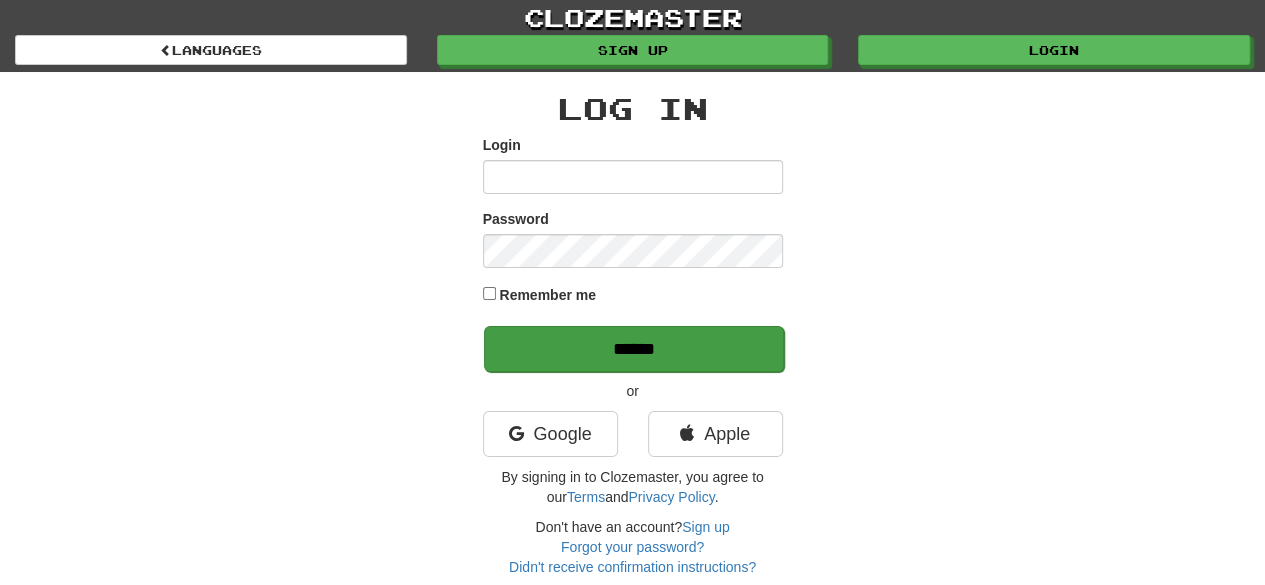 type on "**********" 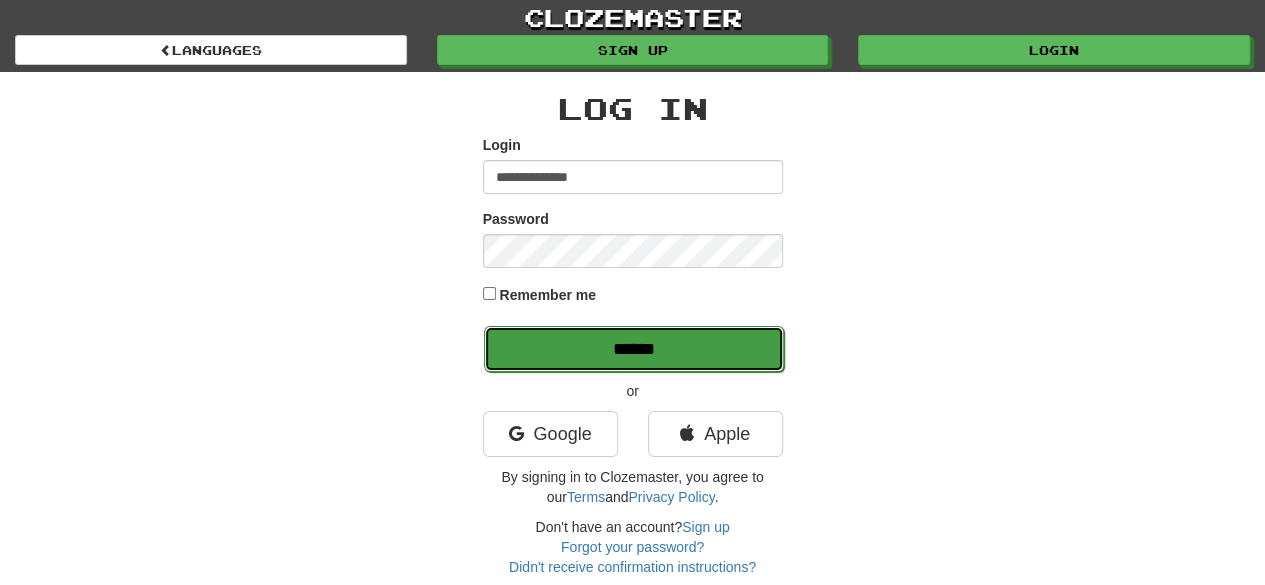 click on "******" at bounding box center (634, 349) 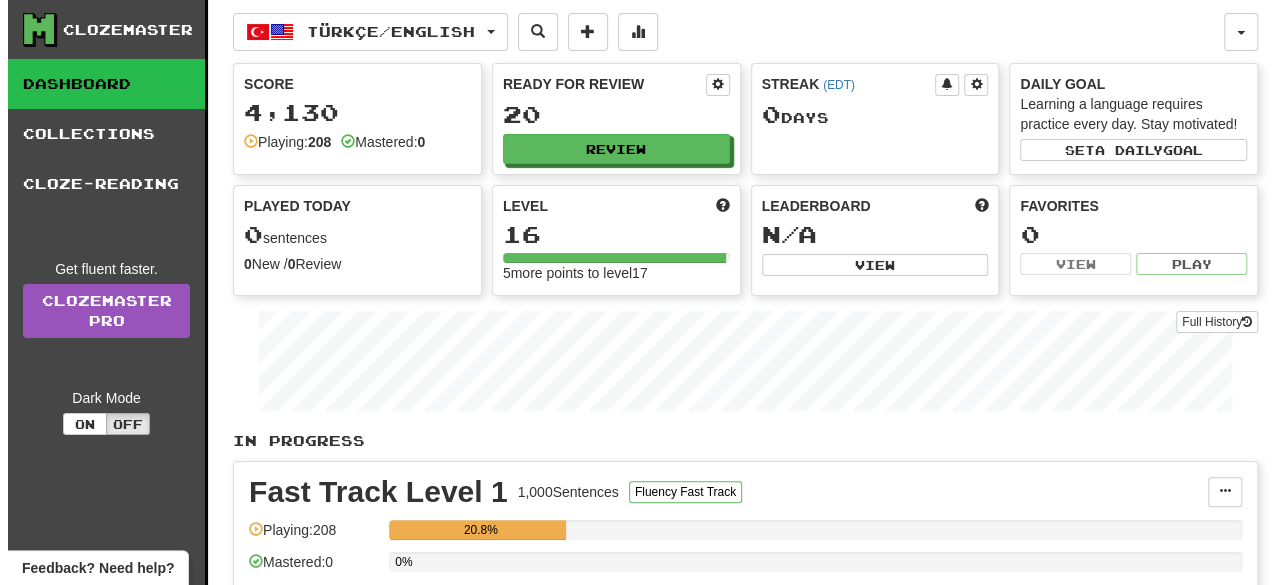 scroll, scrollTop: 218, scrollLeft: 0, axis: vertical 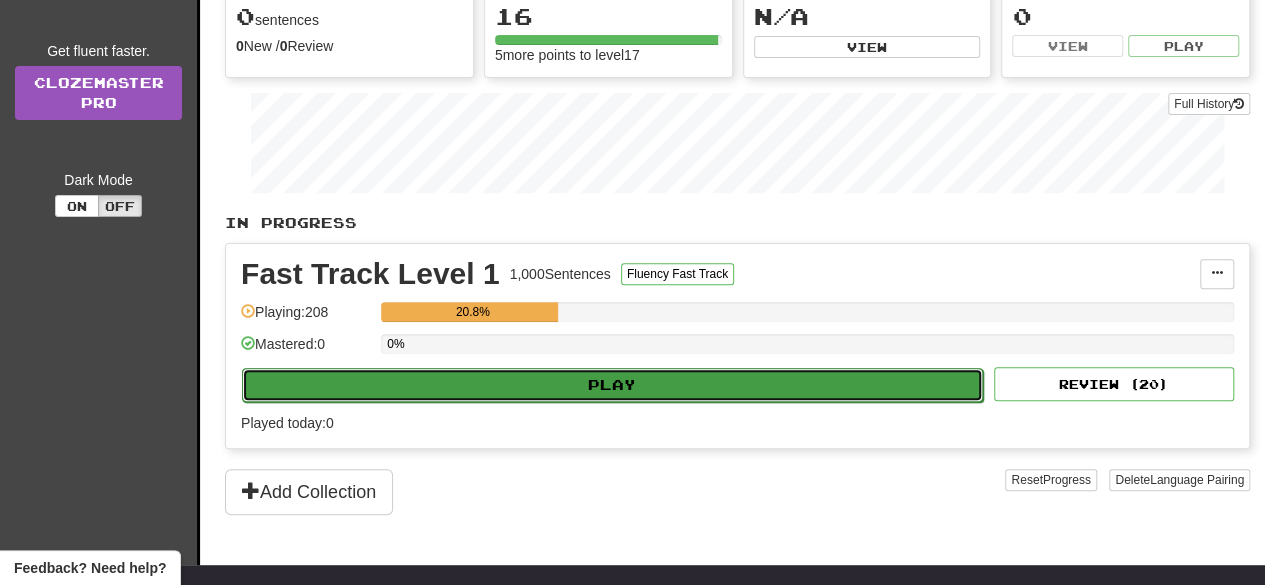 click on "Play" at bounding box center [612, 385] 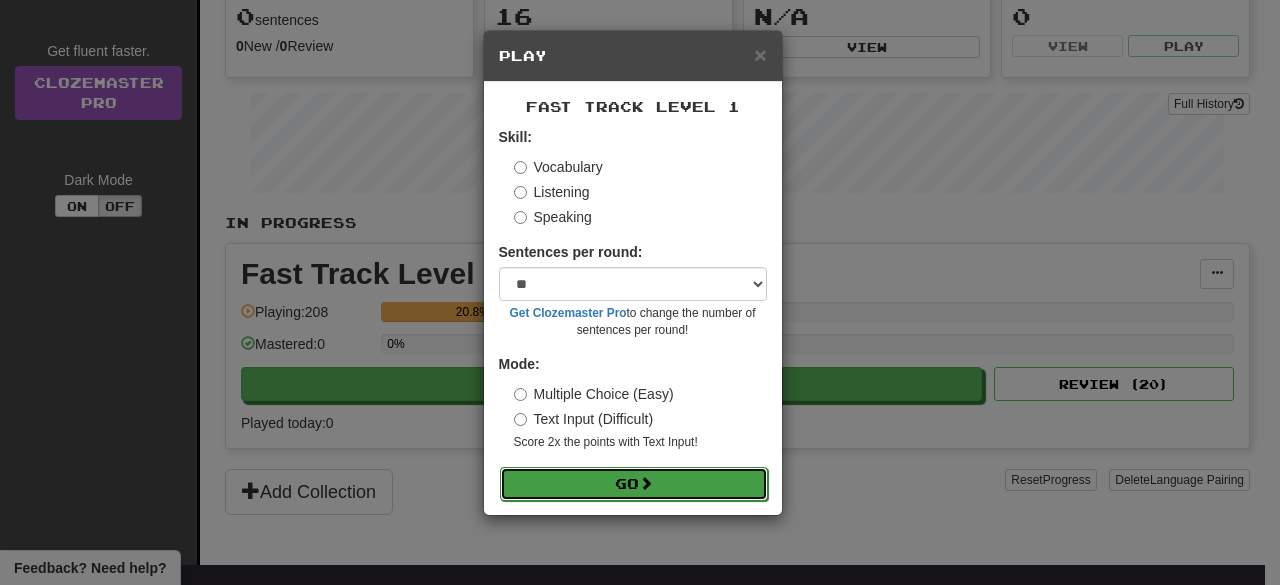 click on "Go" at bounding box center [634, 484] 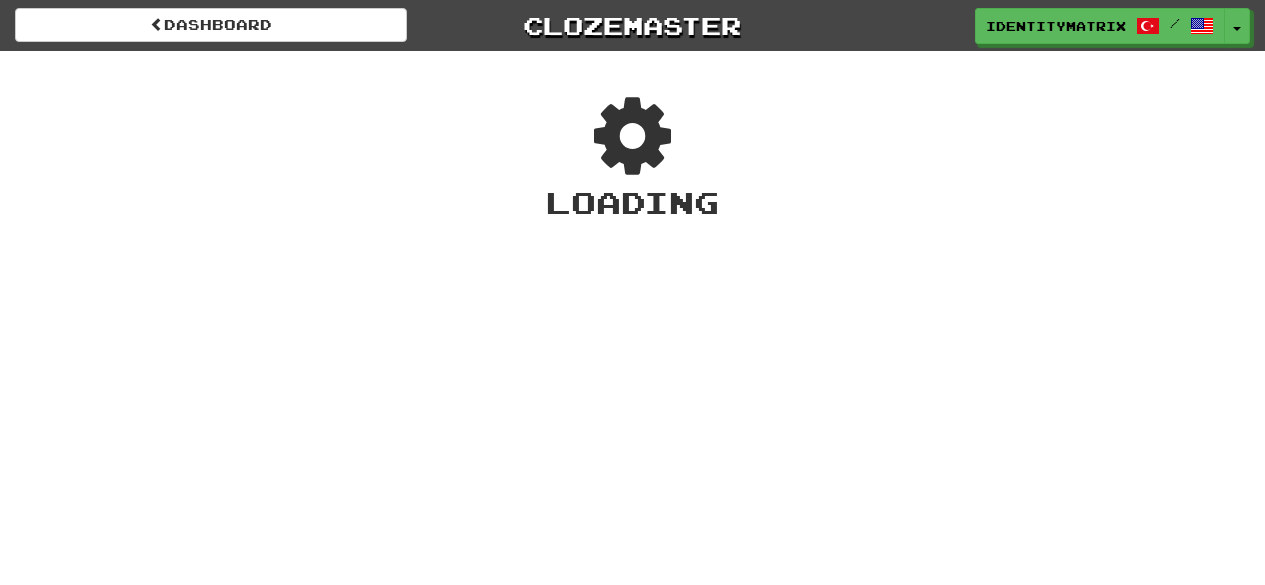scroll, scrollTop: 0, scrollLeft: 0, axis: both 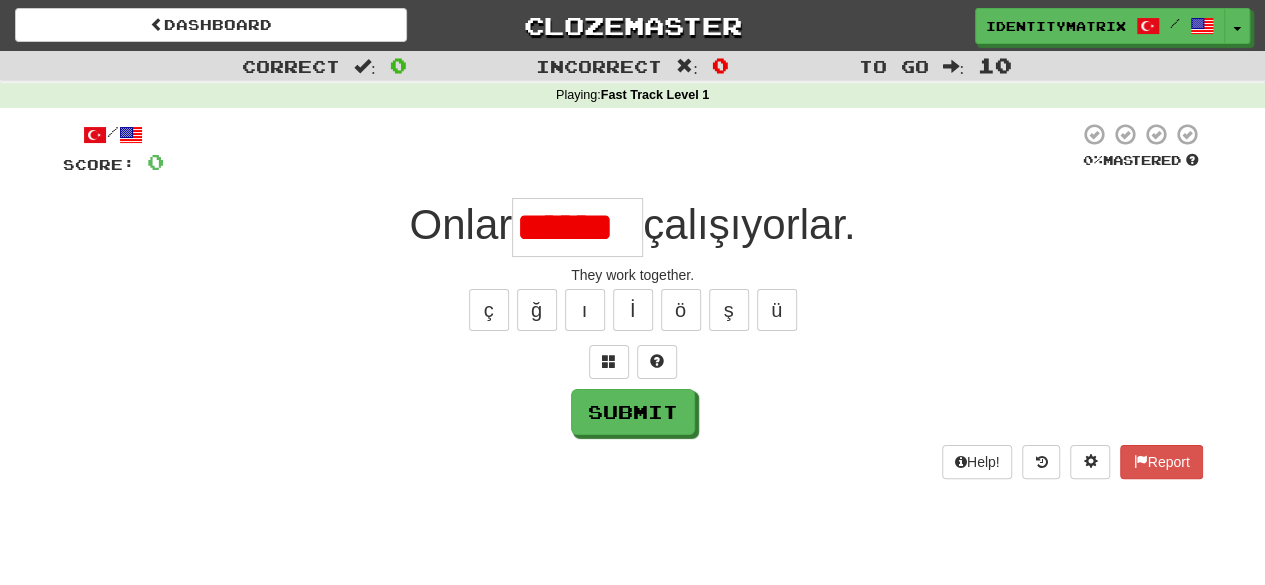 type on "*******" 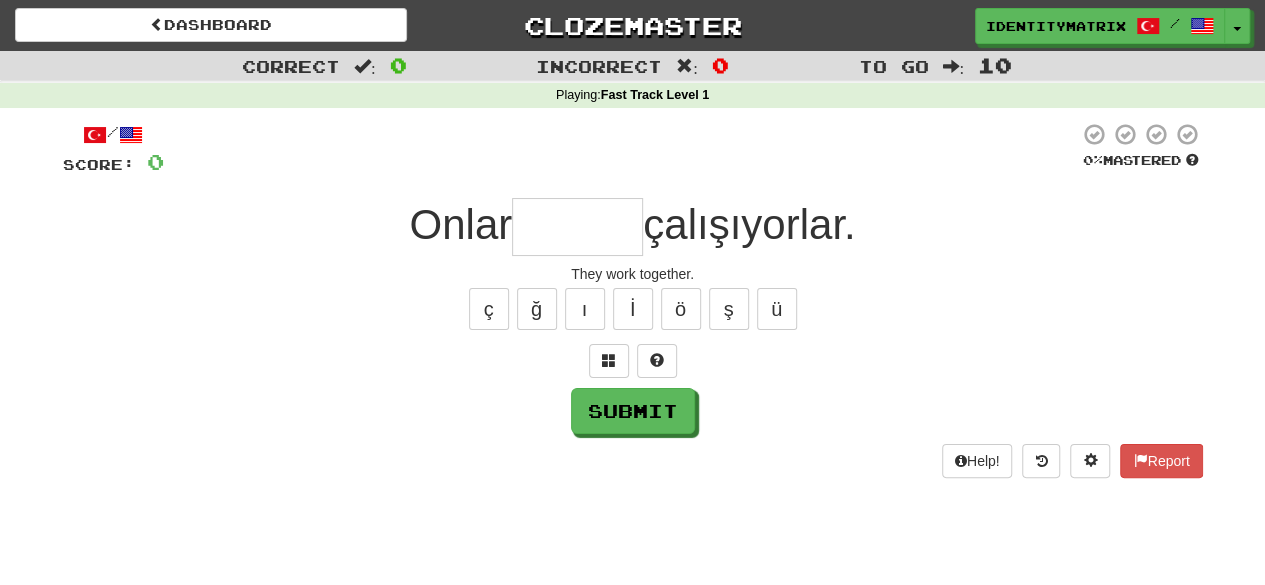 scroll, scrollTop: 0, scrollLeft: 0, axis: both 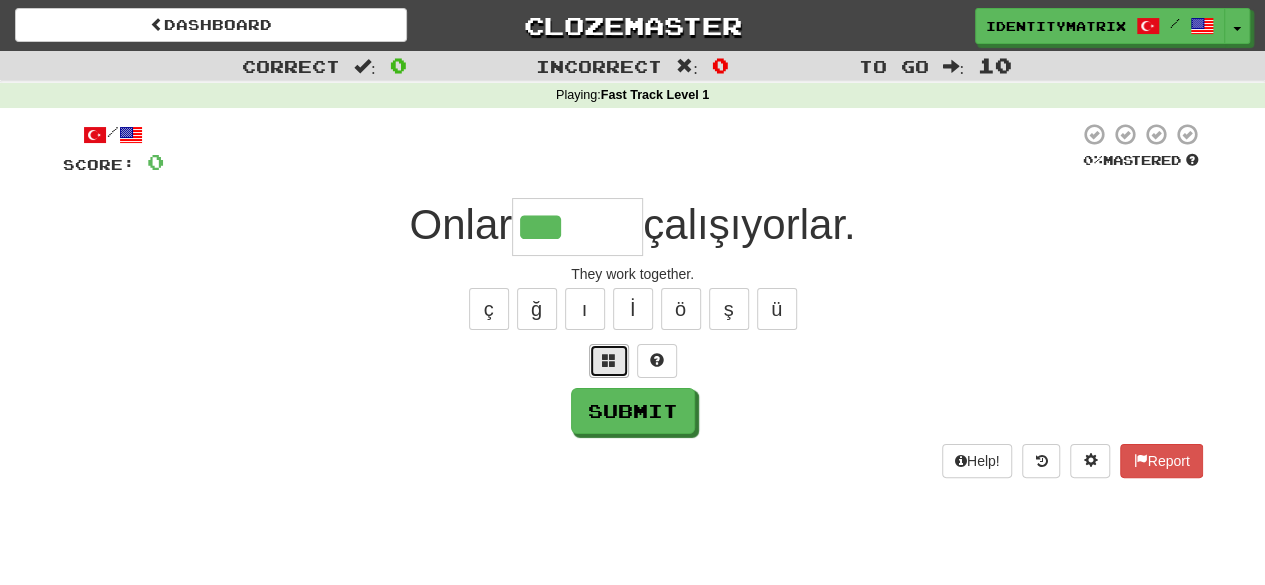 click at bounding box center [609, 361] 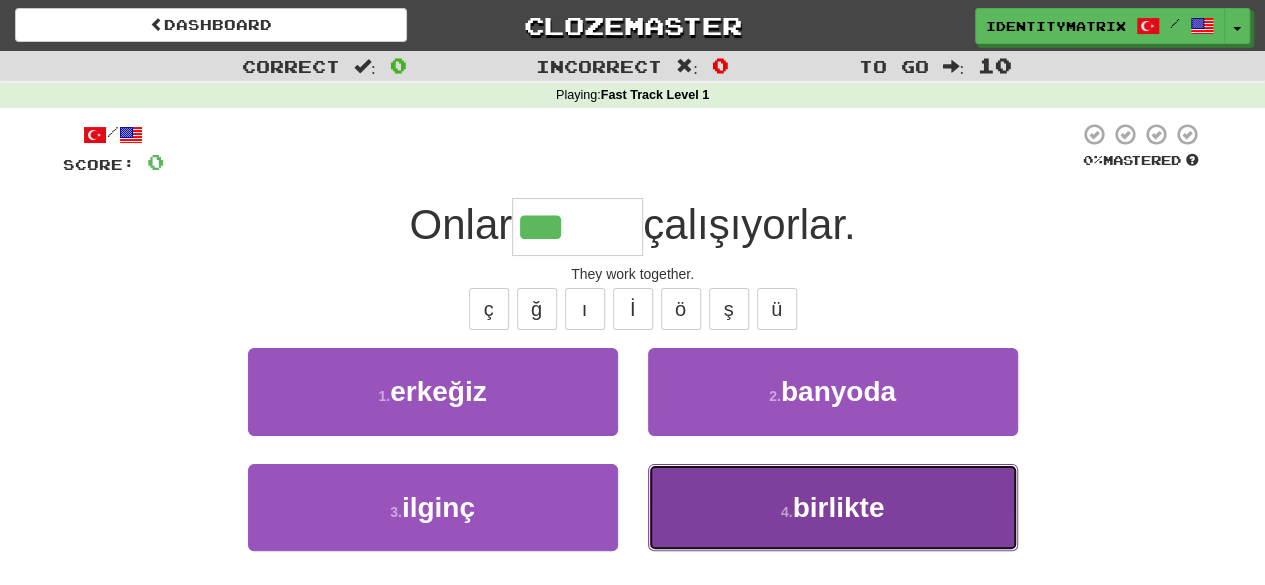 click on "4 .  birlikte" at bounding box center (833, 507) 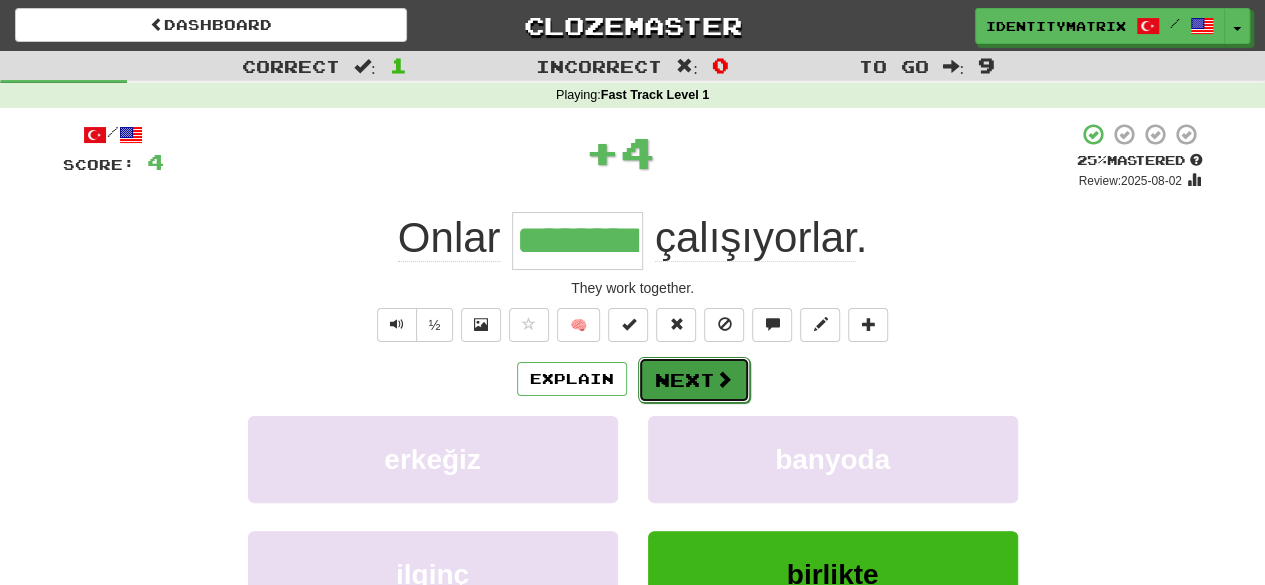 click on "Next" at bounding box center [694, 380] 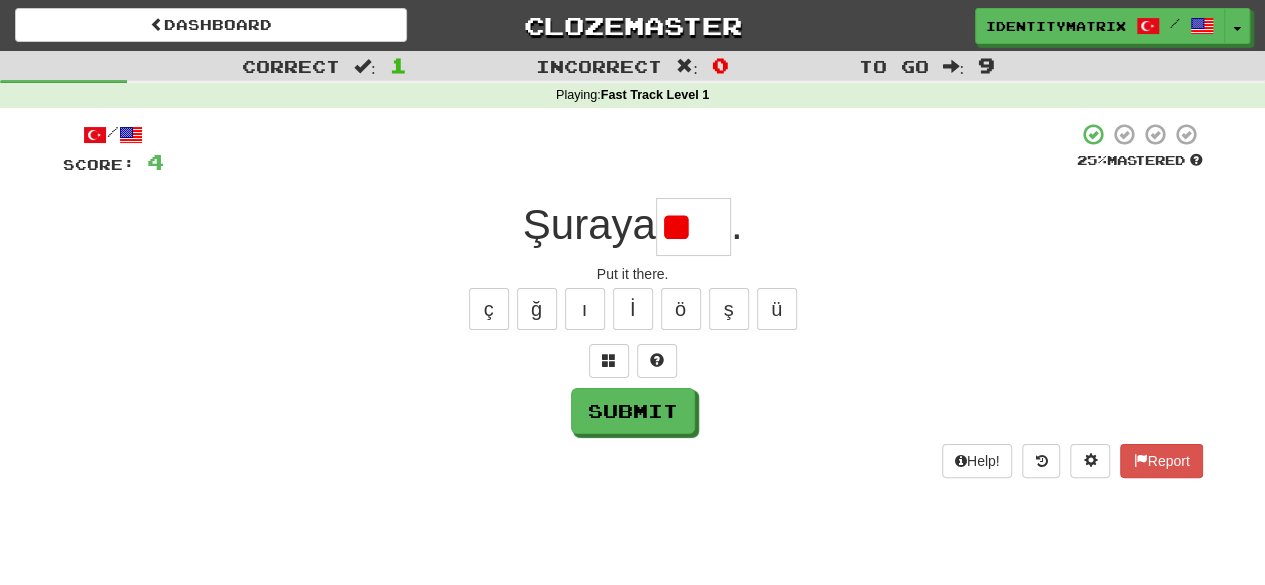 type on "*" 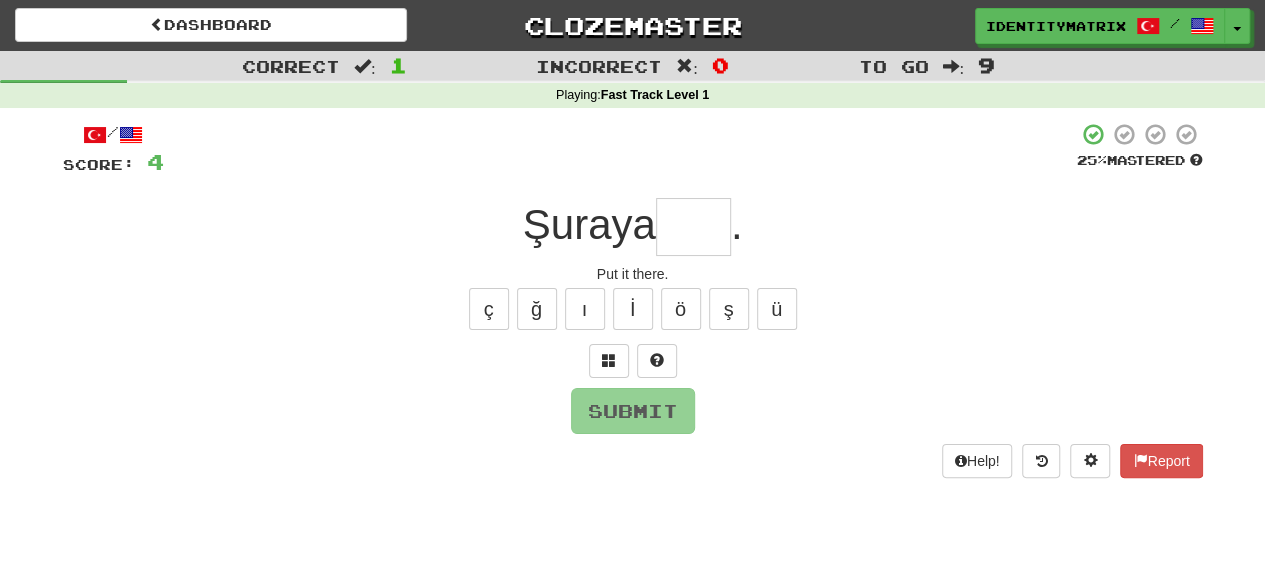 type on "*" 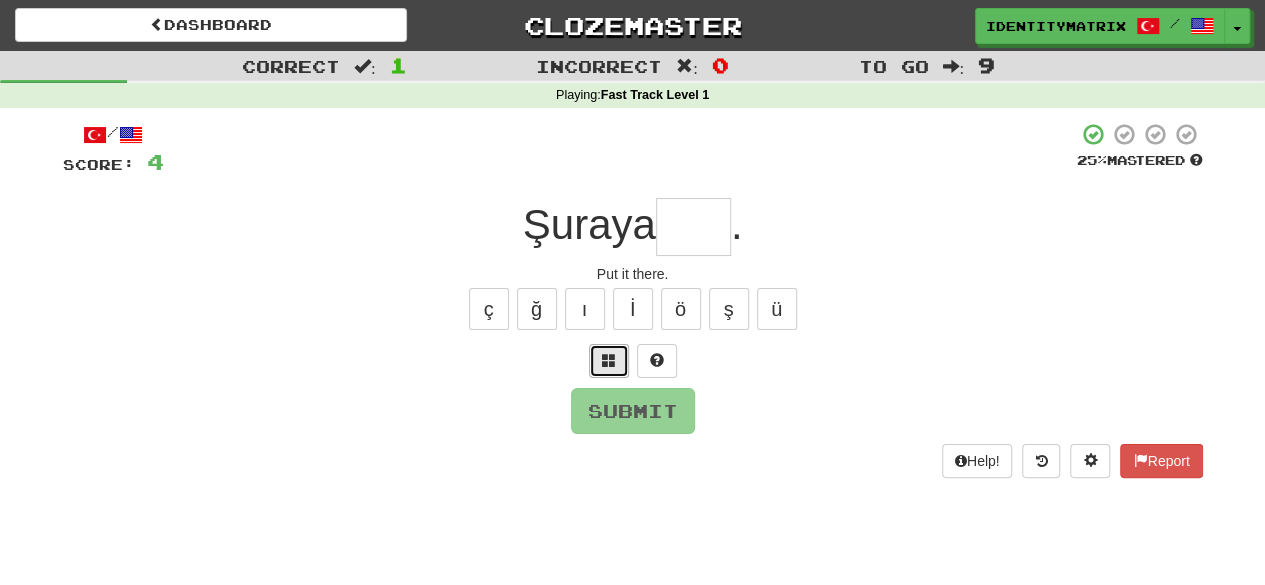 click at bounding box center (609, 361) 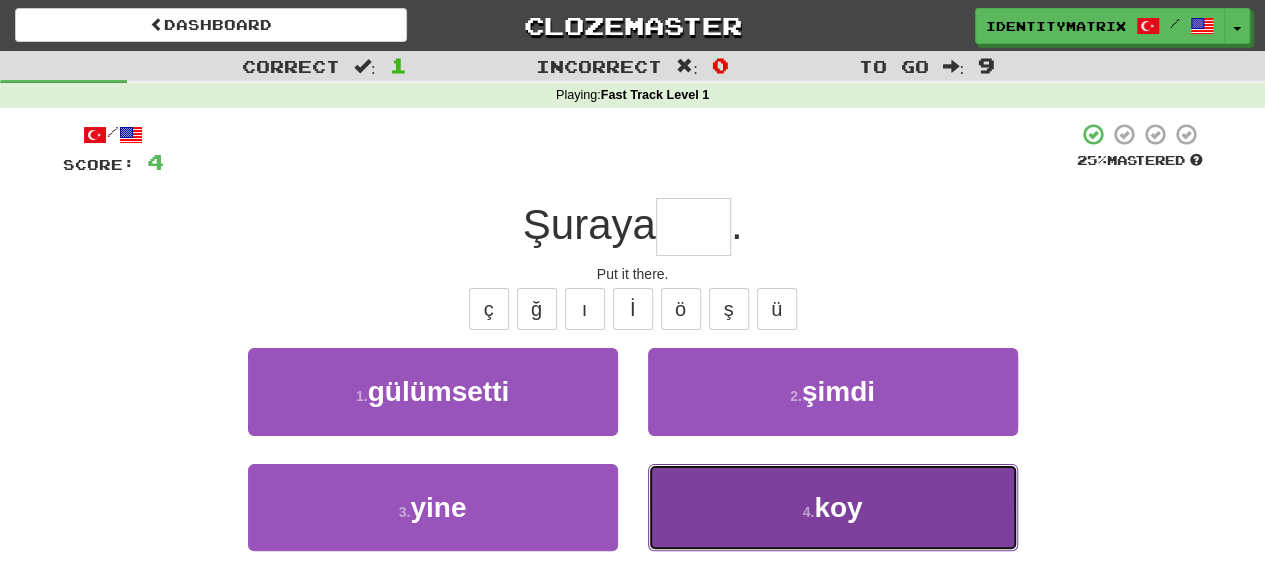 click on "4 .  koy" at bounding box center [833, 507] 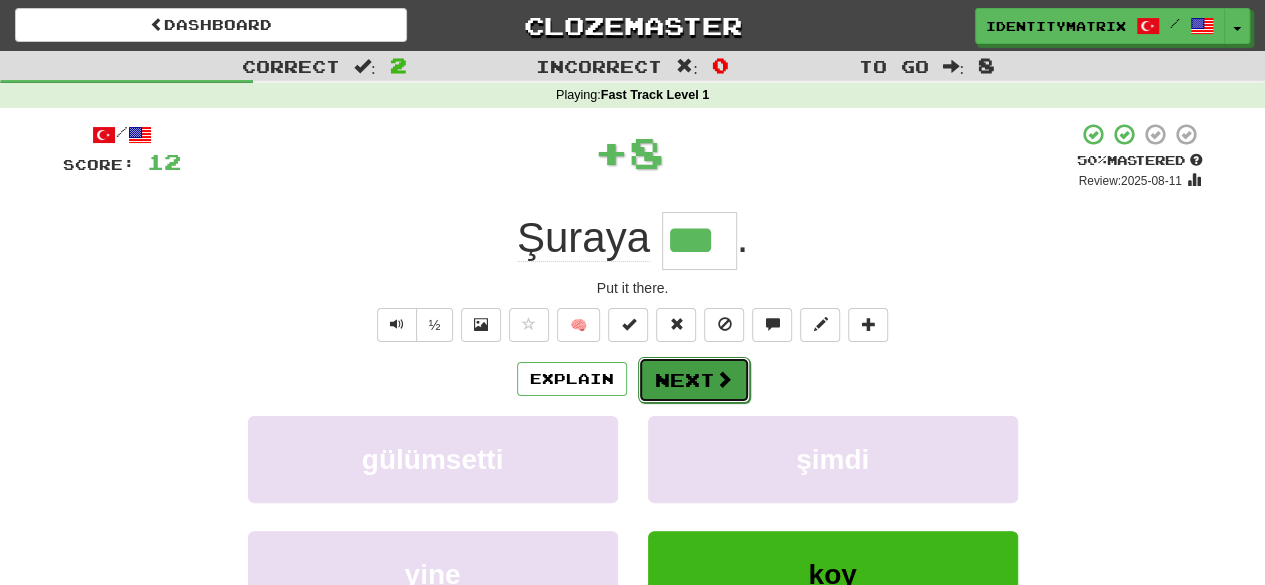 click at bounding box center (724, 379) 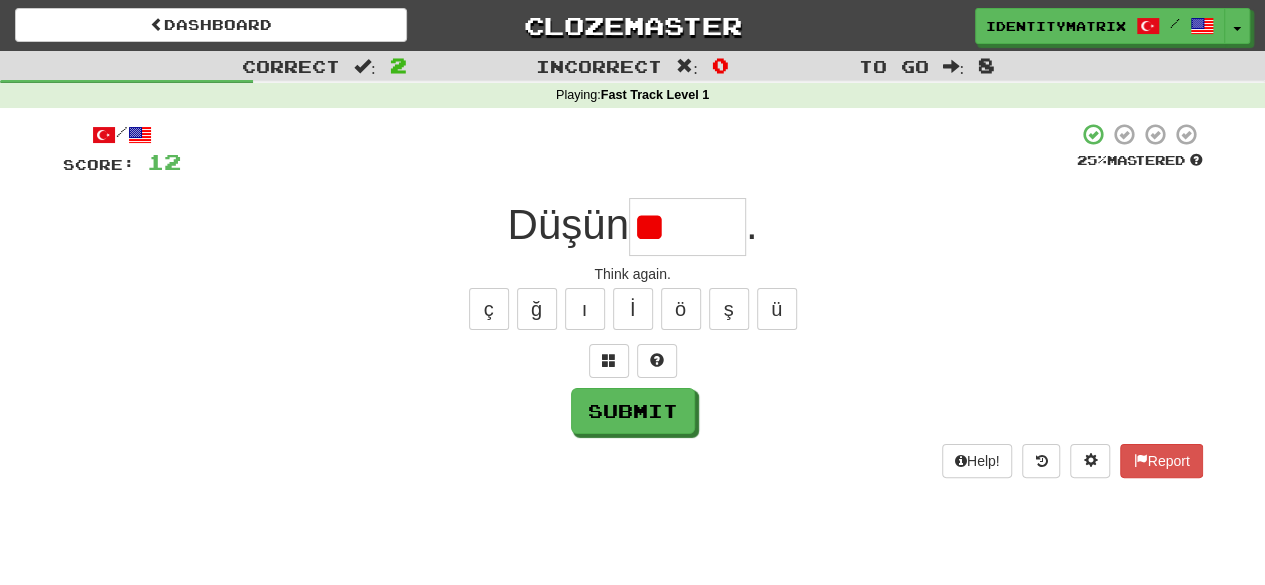 type on "*" 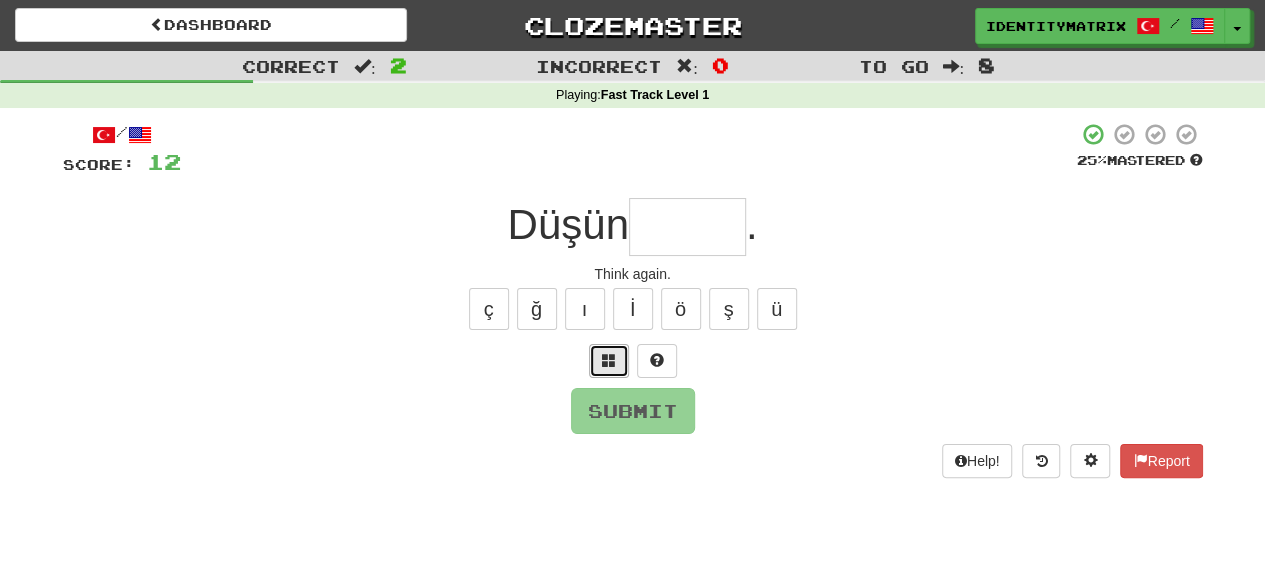 click at bounding box center [609, 360] 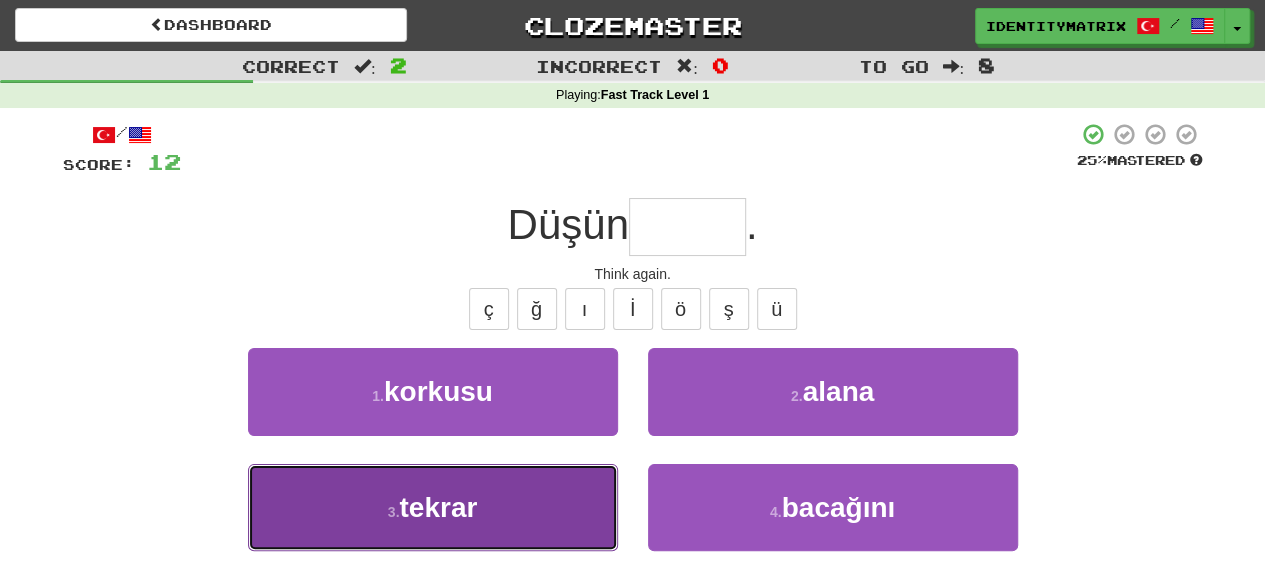 click on "3 .  tekrar" at bounding box center [433, 507] 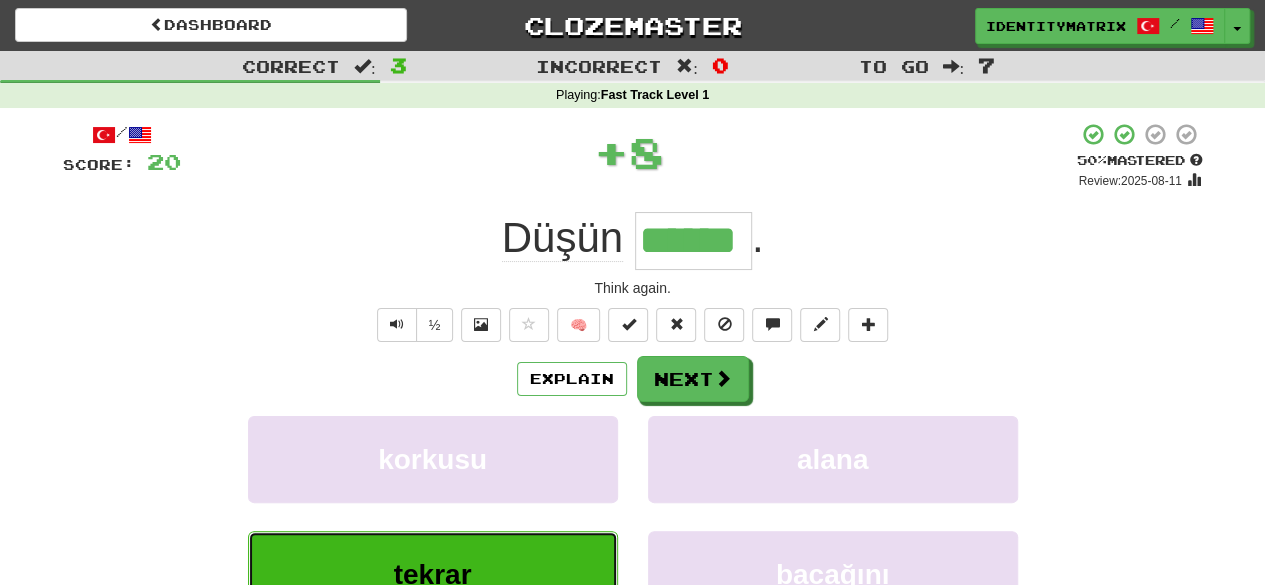 type 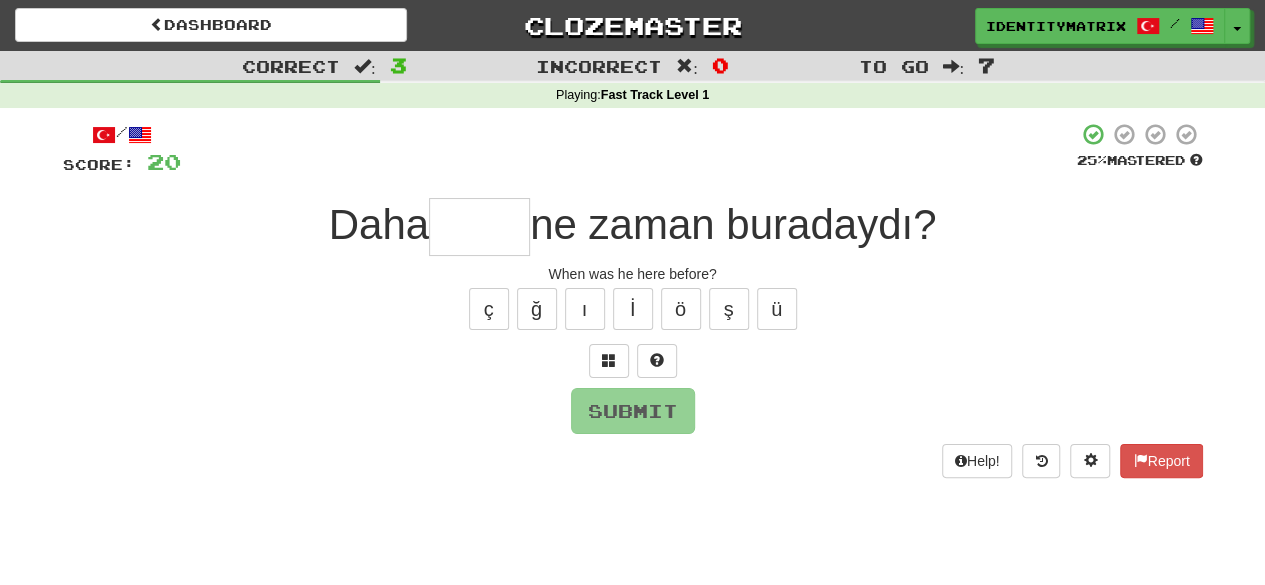 type on "*" 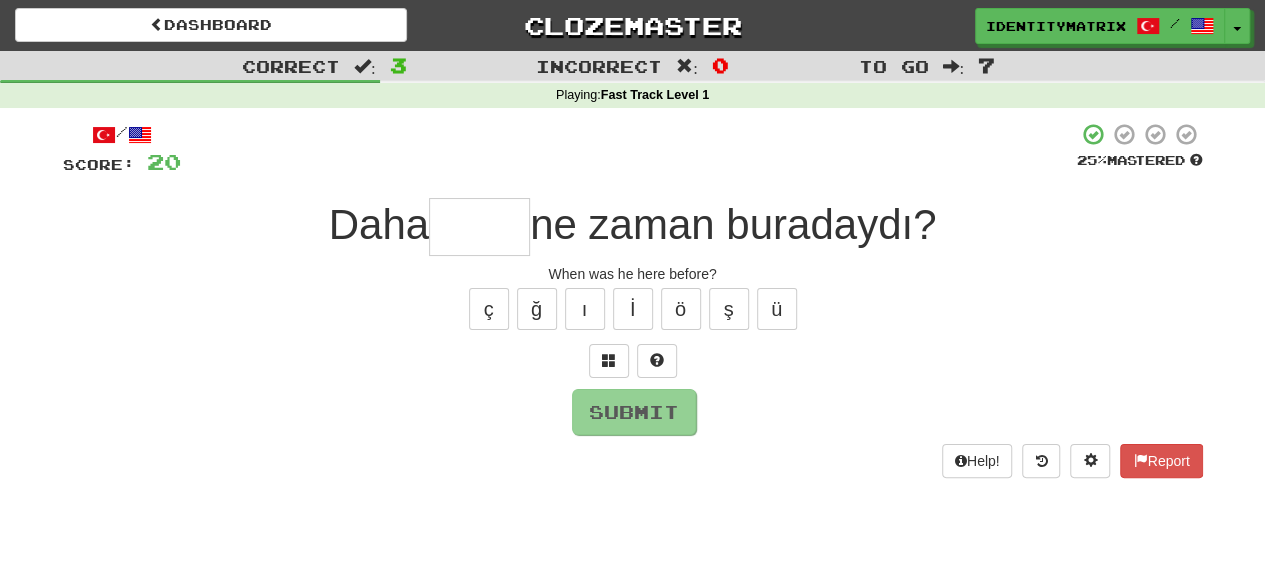 type on "*" 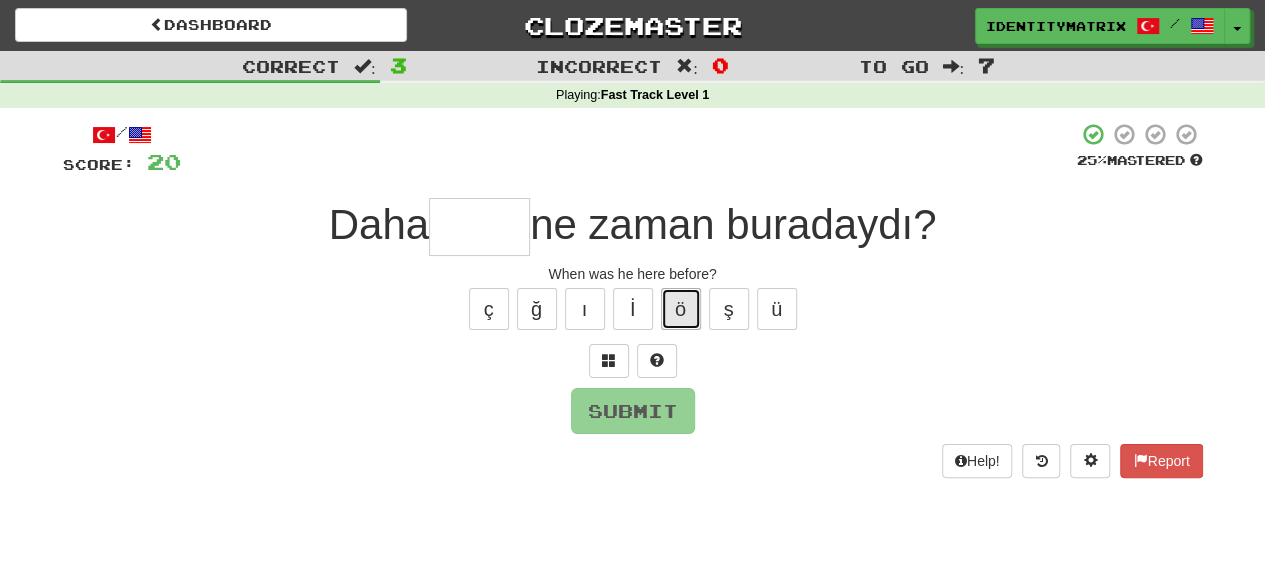 click on "ö" at bounding box center [681, 309] 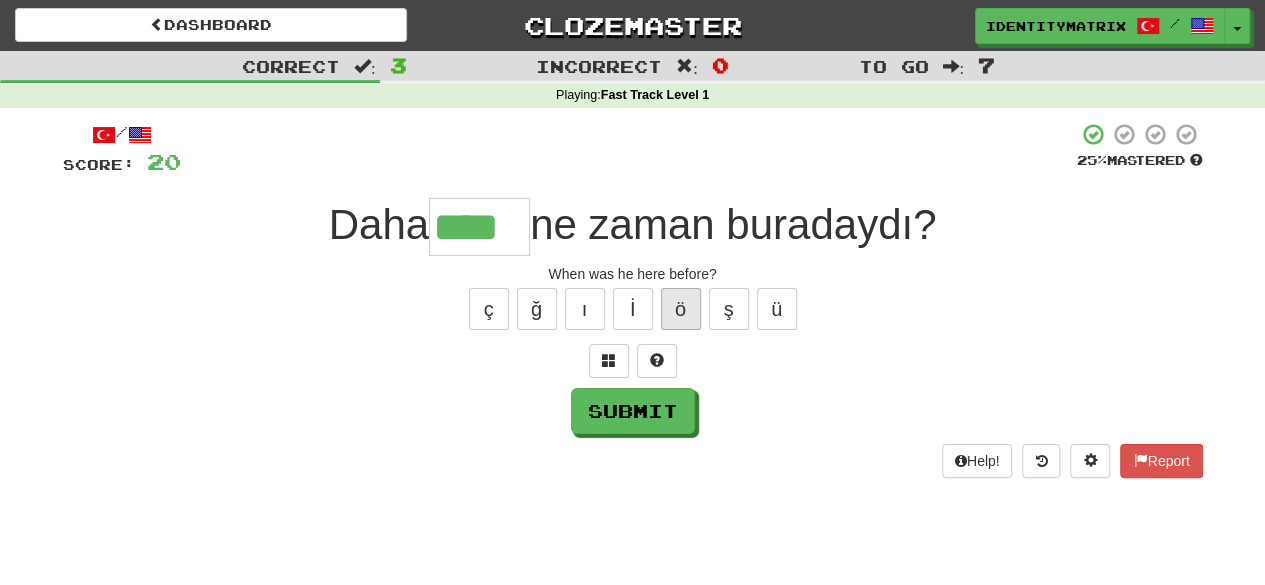 type on "****" 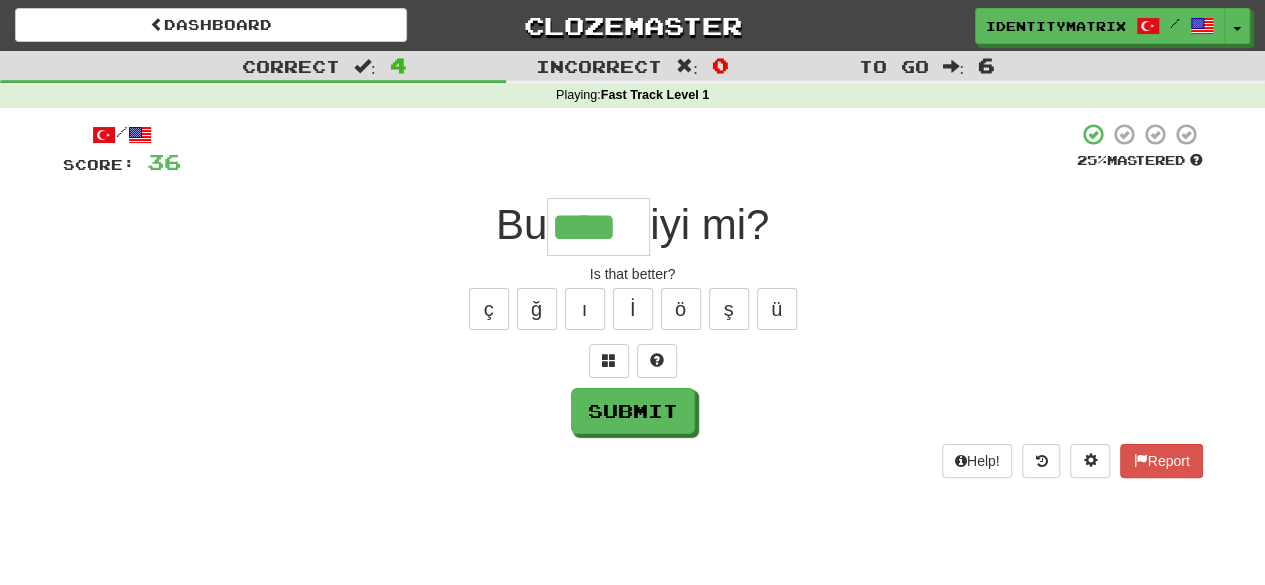 type on "****" 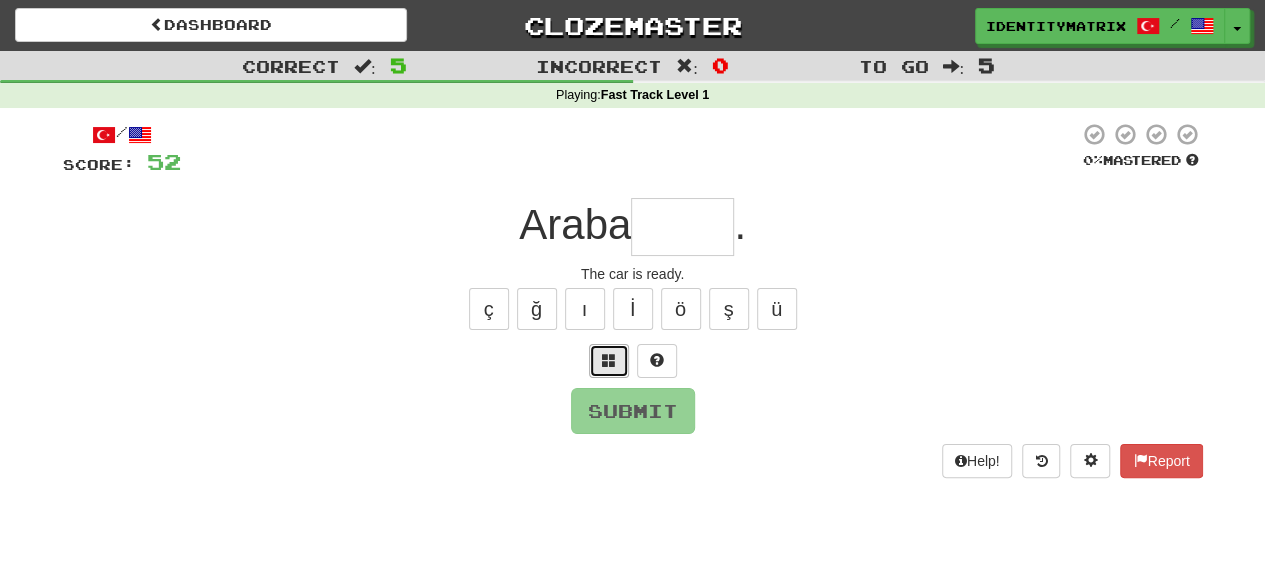click at bounding box center (609, 361) 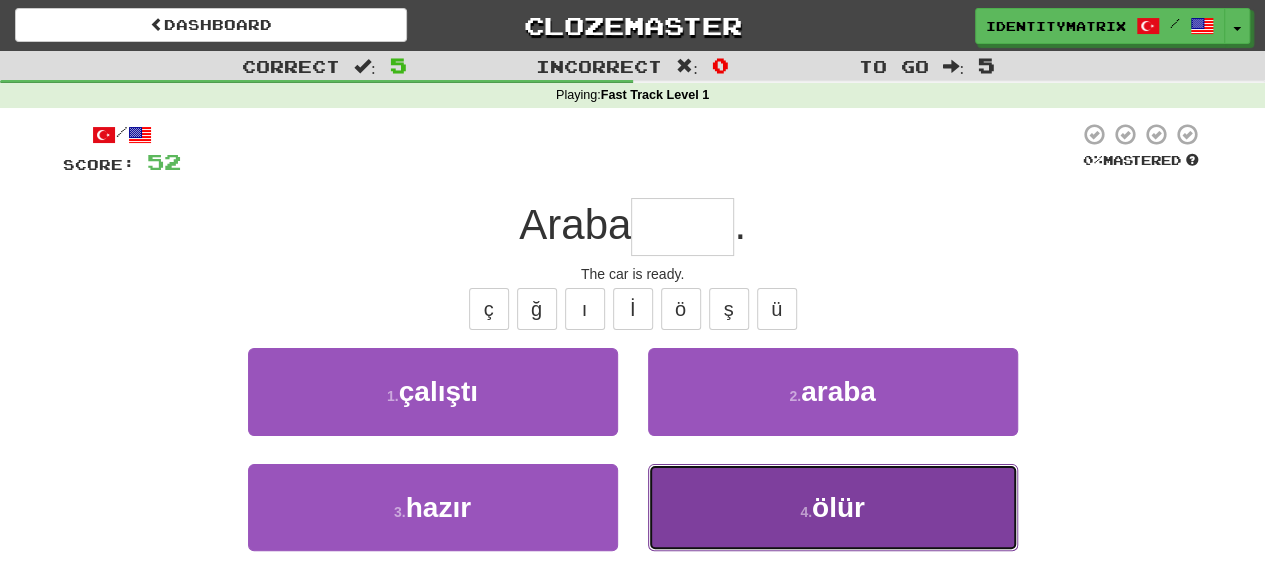 click on "ölür" at bounding box center [838, 507] 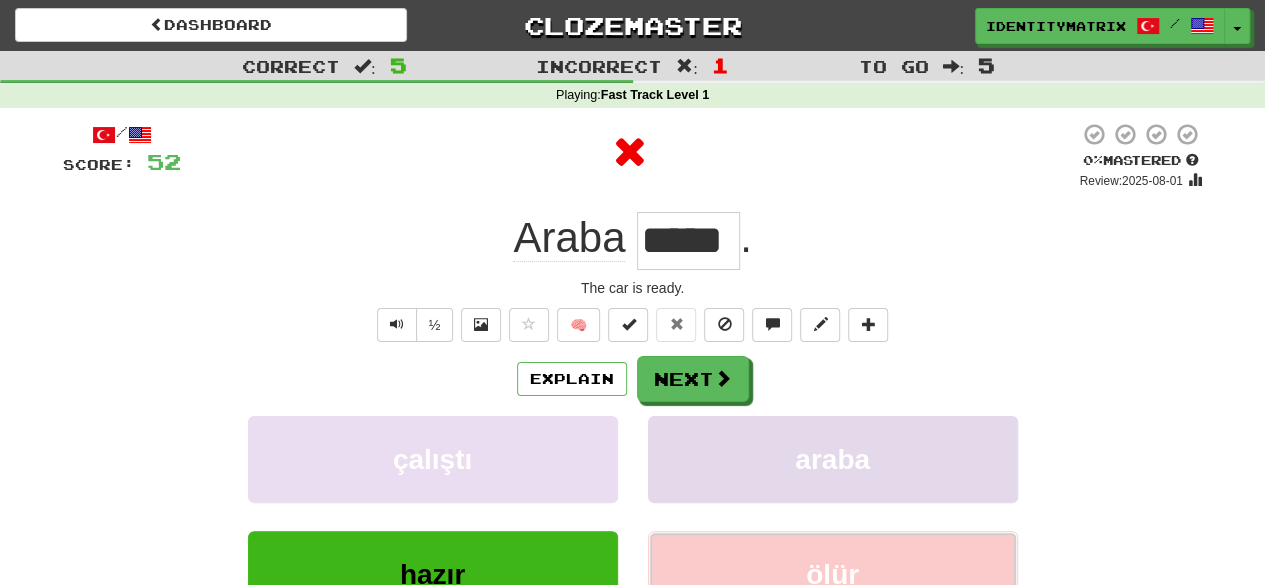 type 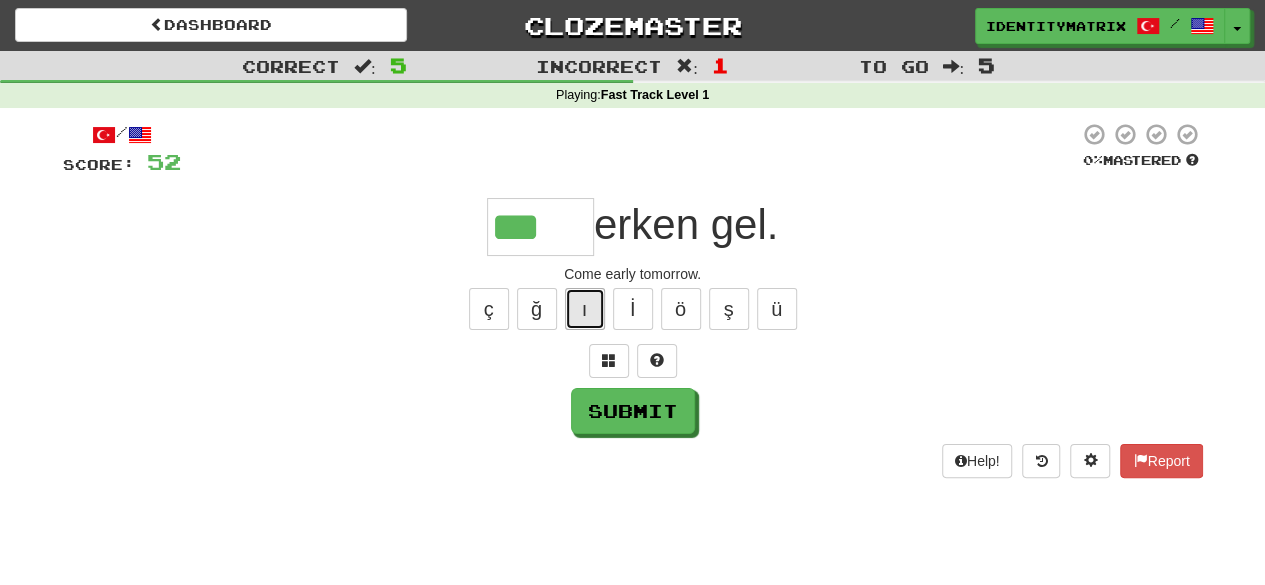 click on "ı" at bounding box center (585, 309) 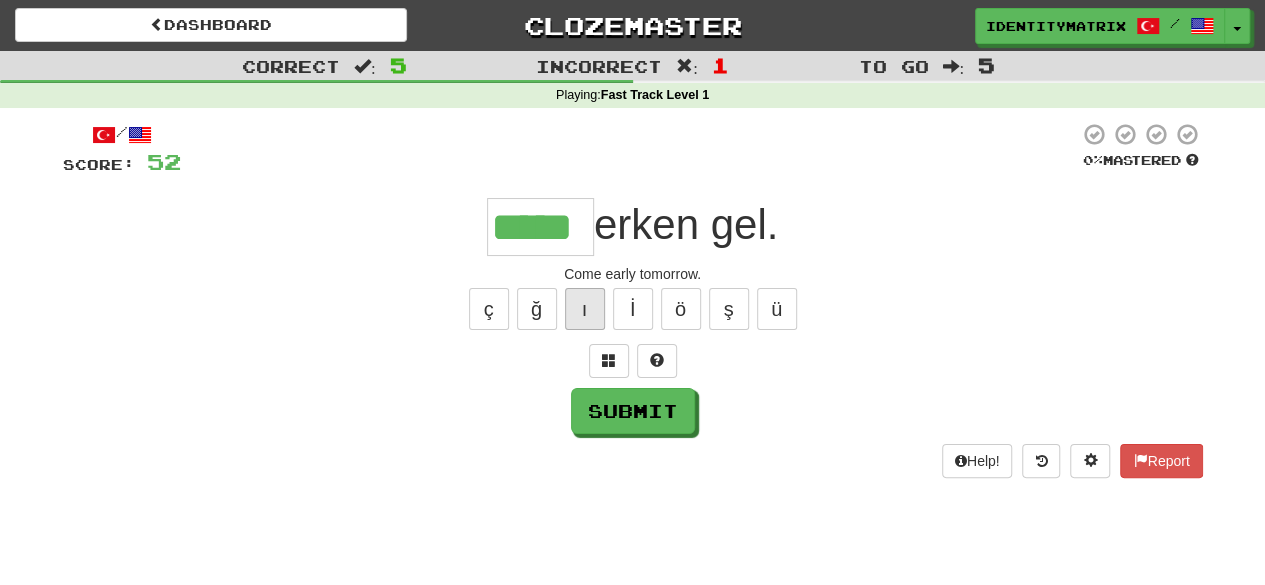 type on "*****" 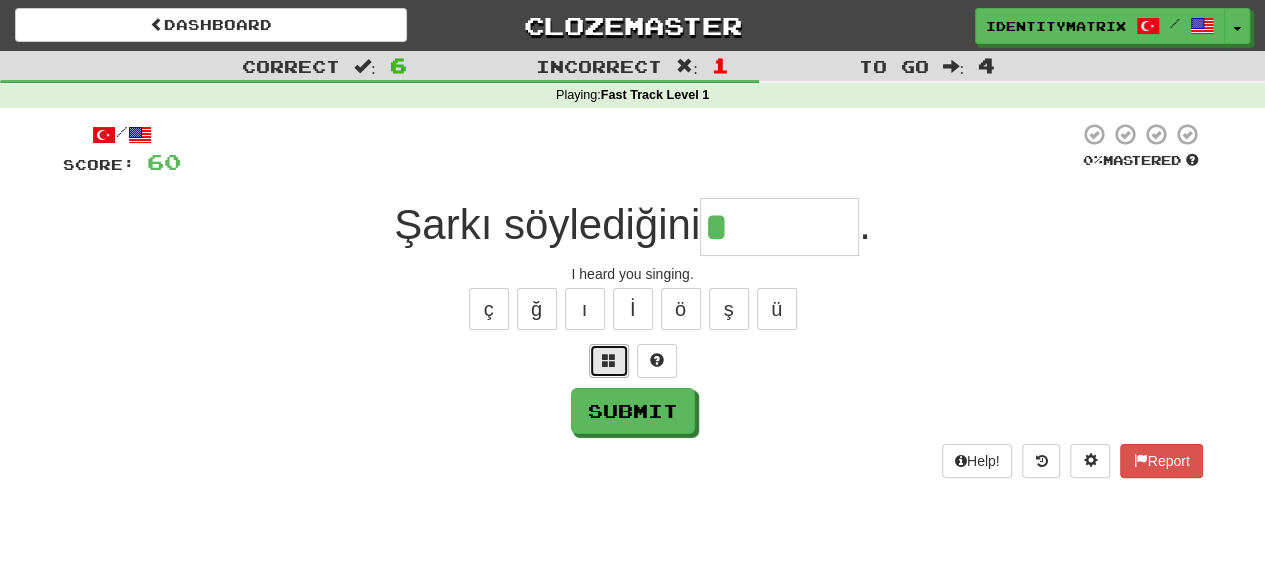 click at bounding box center (609, 361) 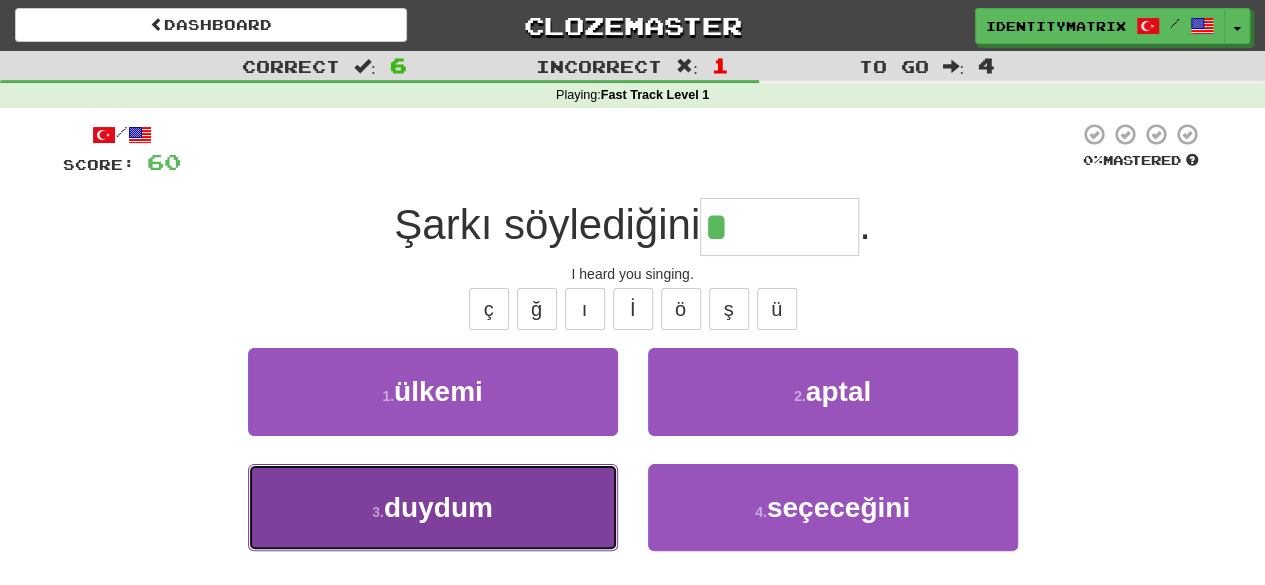 click on "3 .  duydum" at bounding box center [433, 507] 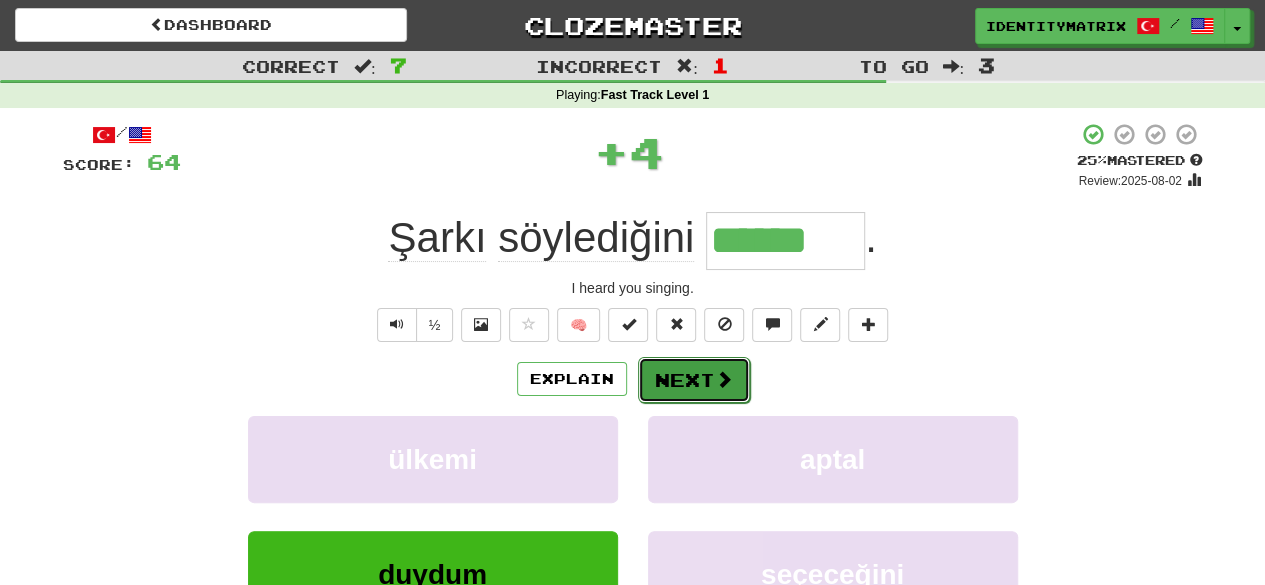 click at bounding box center (724, 379) 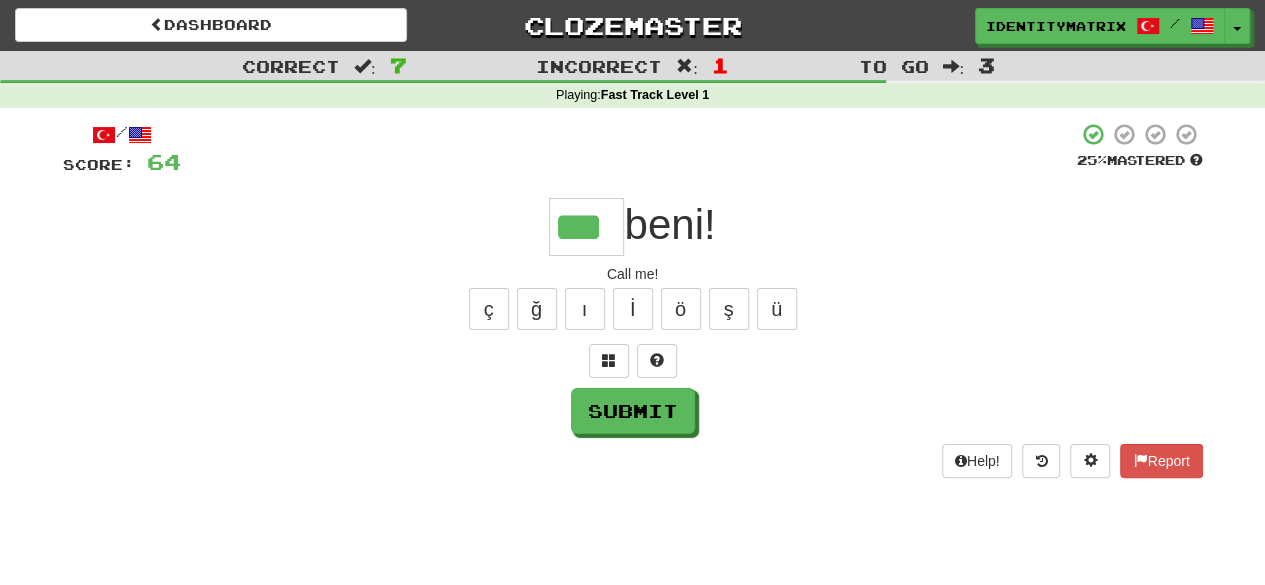 type on "***" 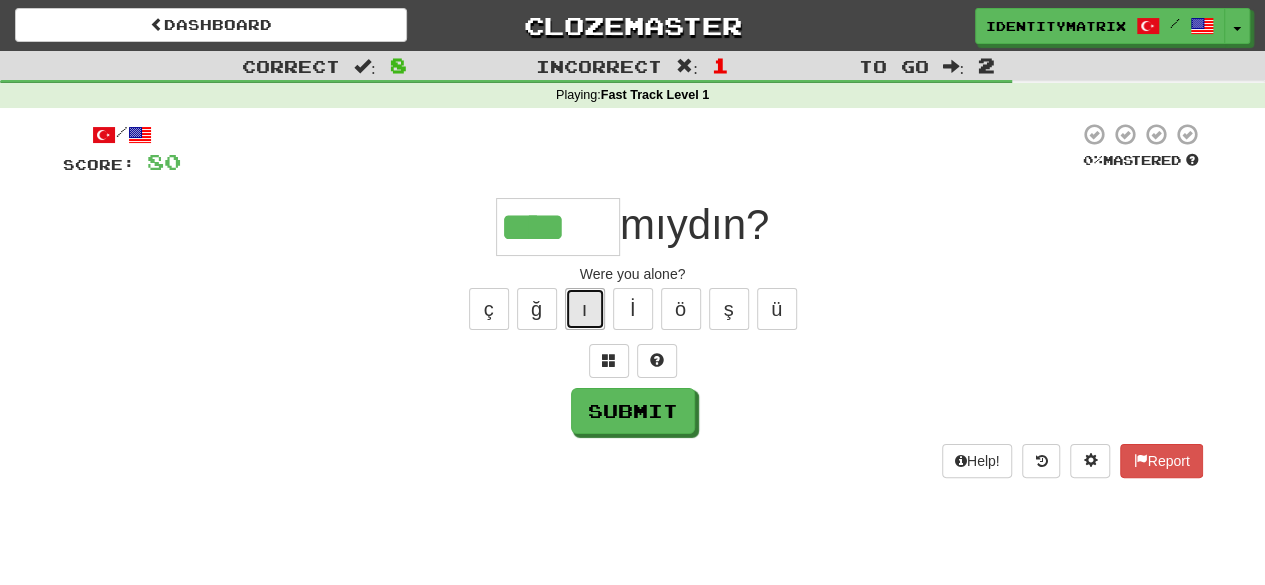 click on "ı" at bounding box center (585, 309) 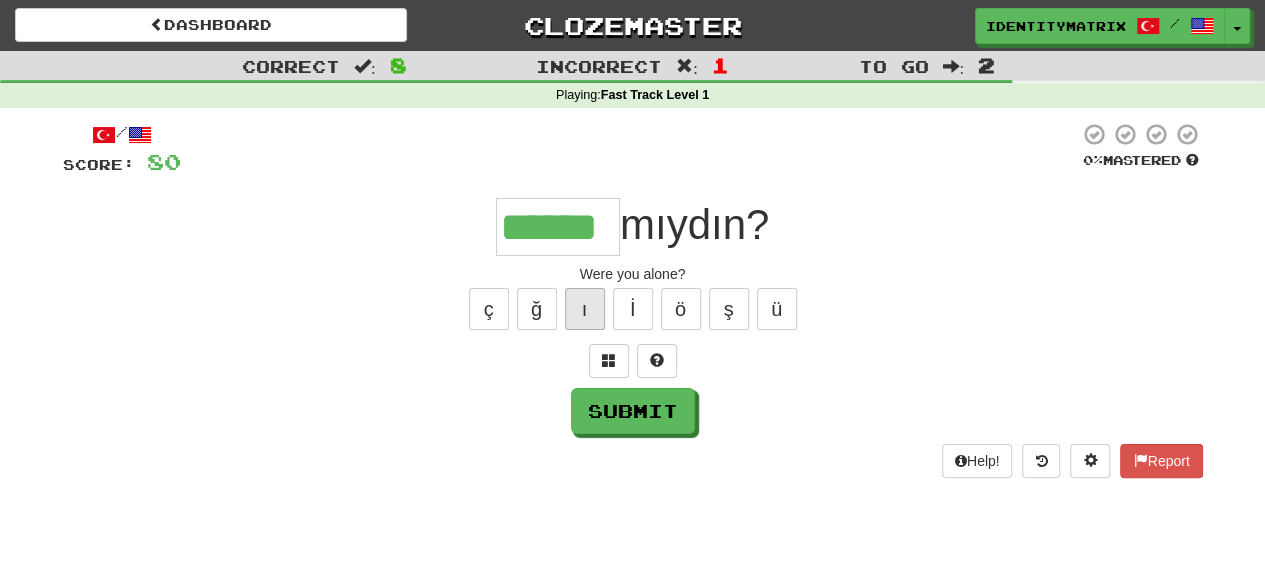 type on "******" 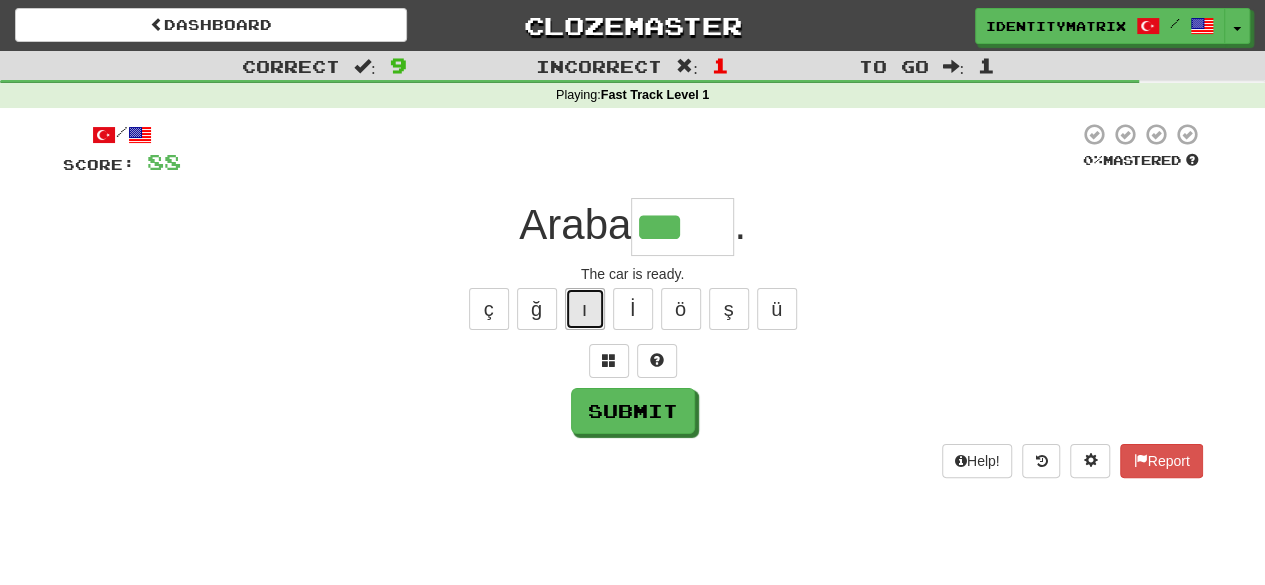 click on "ı" at bounding box center (585, 309) 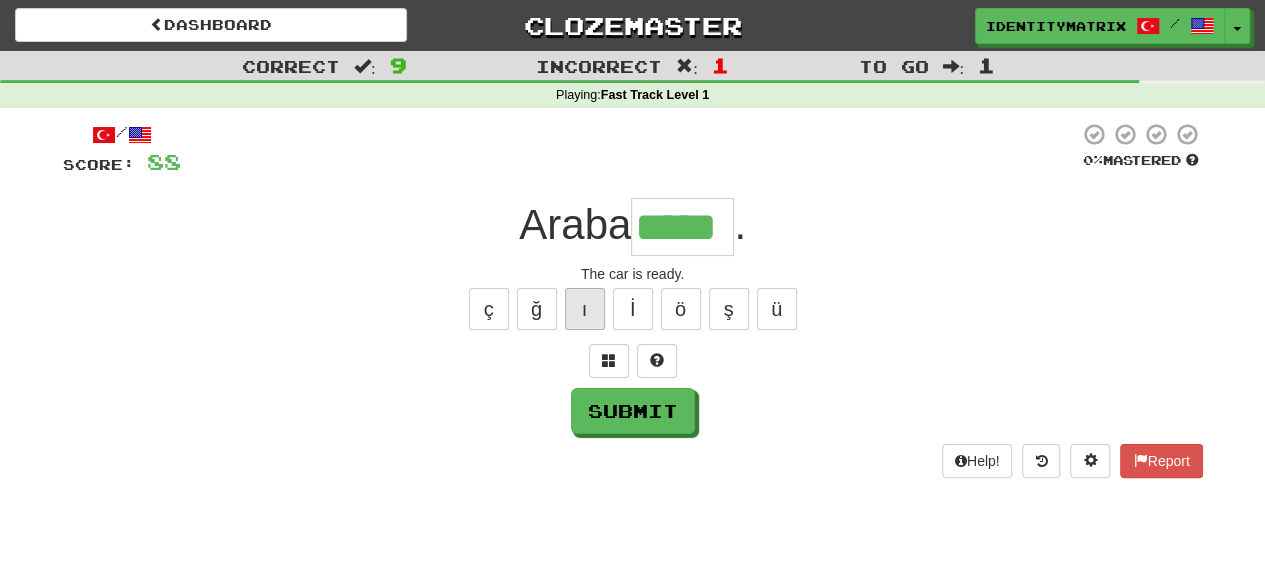 type on "*****" 